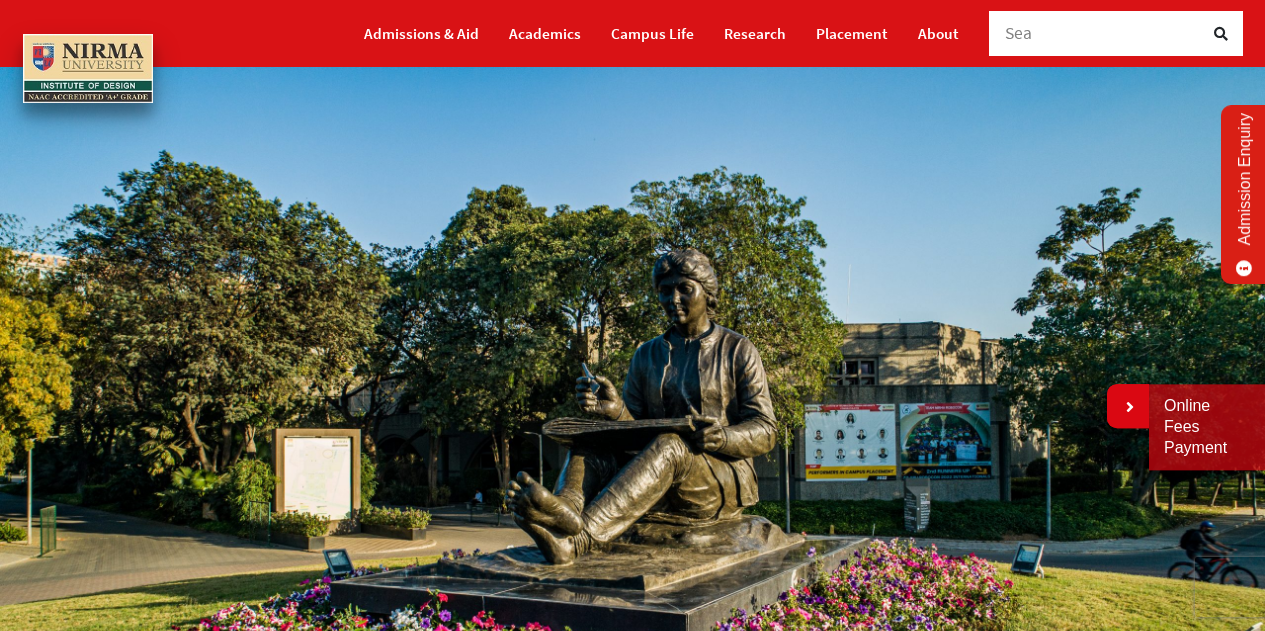 scroll, scrollTop: 0, scrollLeft: 0, axis: both 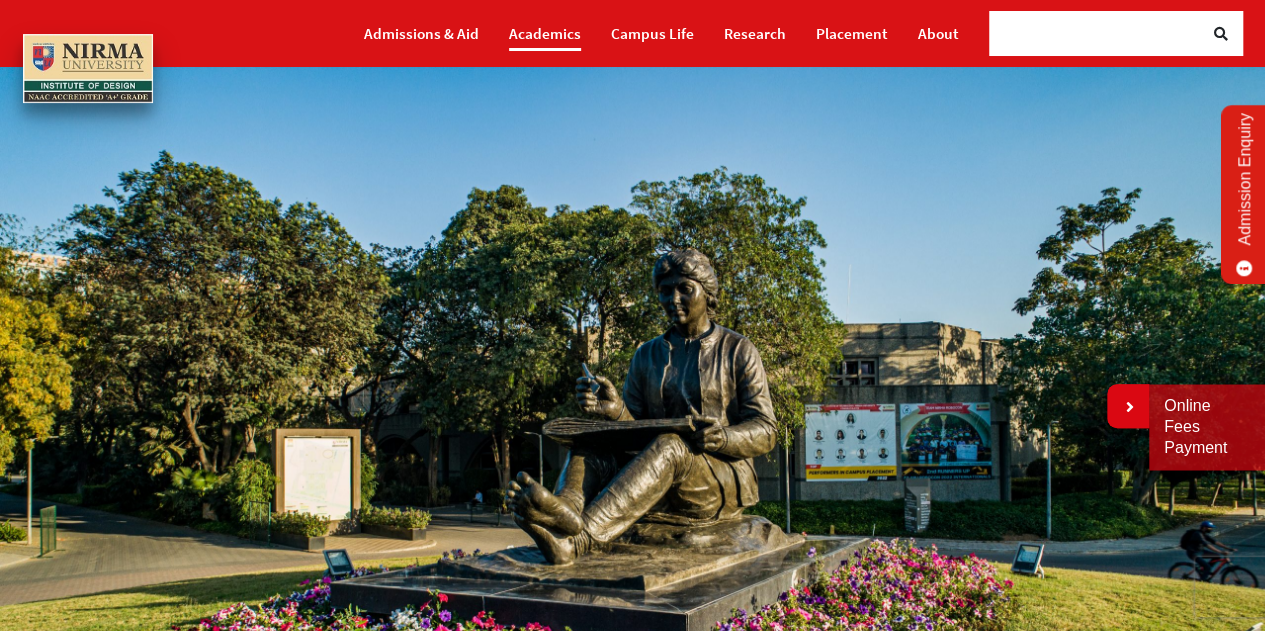 click on "Academics" at bounding box center (545, 33) 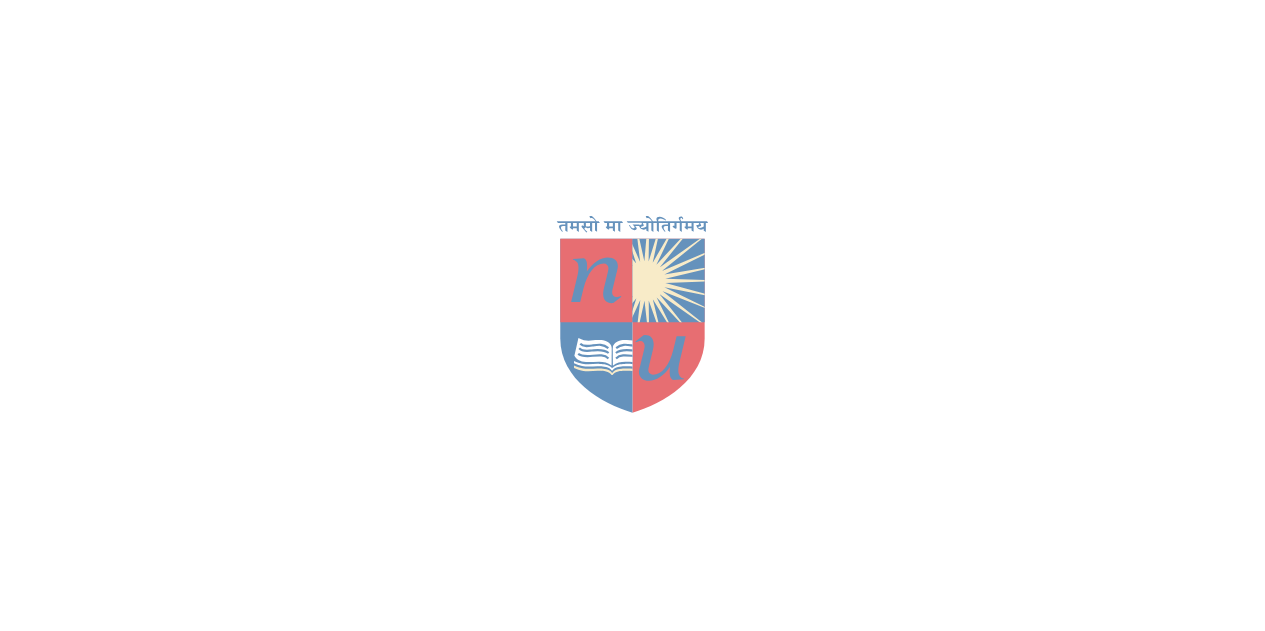 scroll, scrollTop: 0, scrollLeft: 0, axis: both 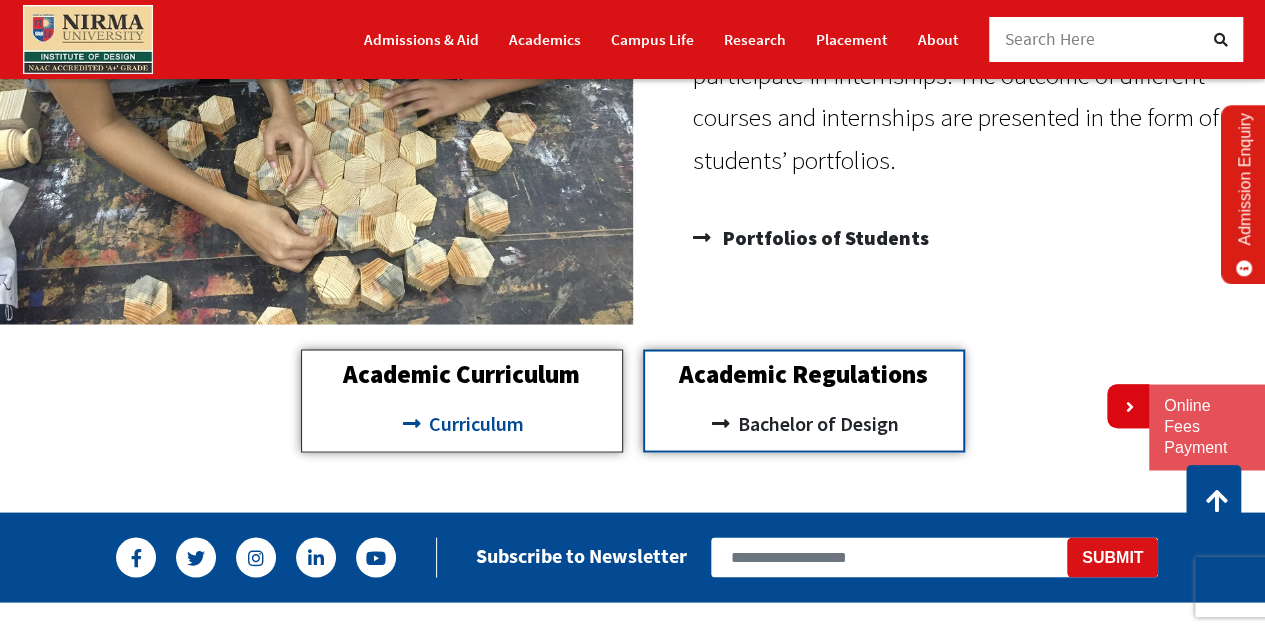 click on "Curriculum" at bounding box center (474, 423) 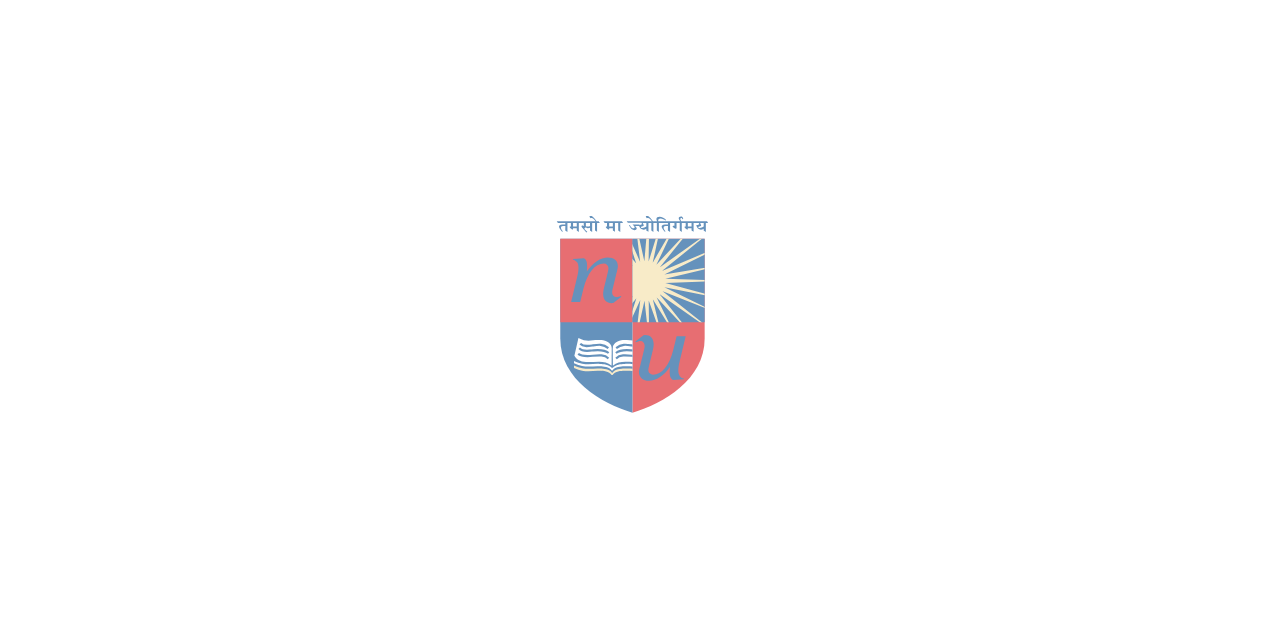 scroll, scrollTop: 0, scrollLeft: 0, axis: both 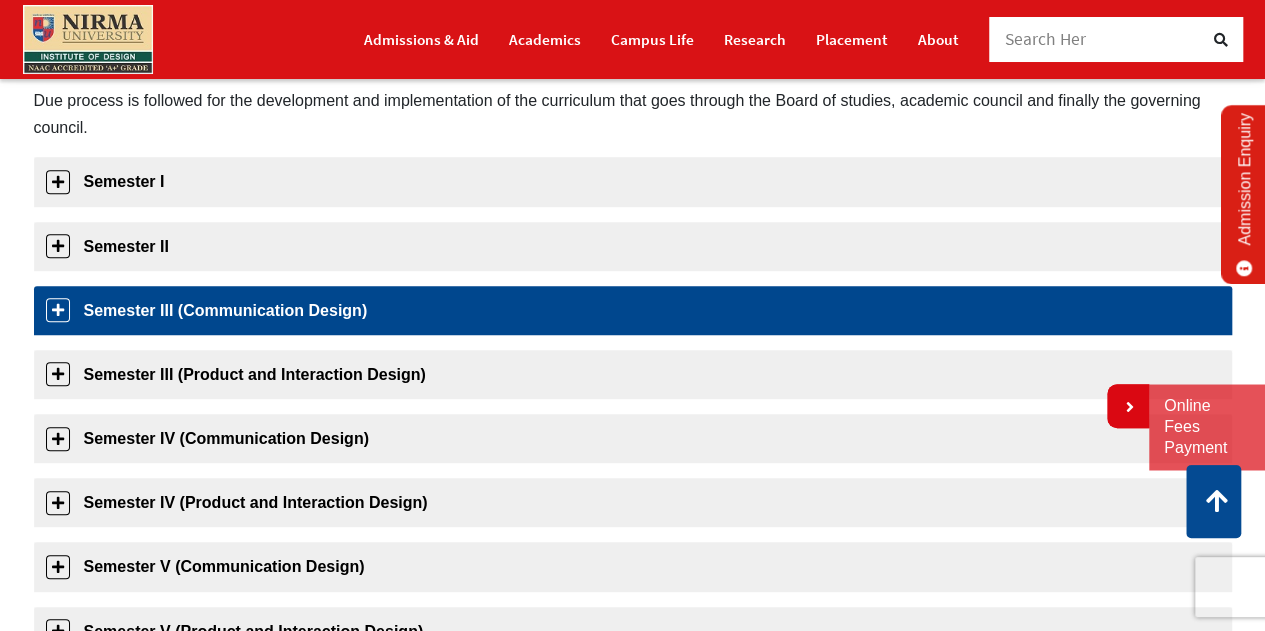 click on "Semester III (Communication Design)" at bounding box center (633, 310) 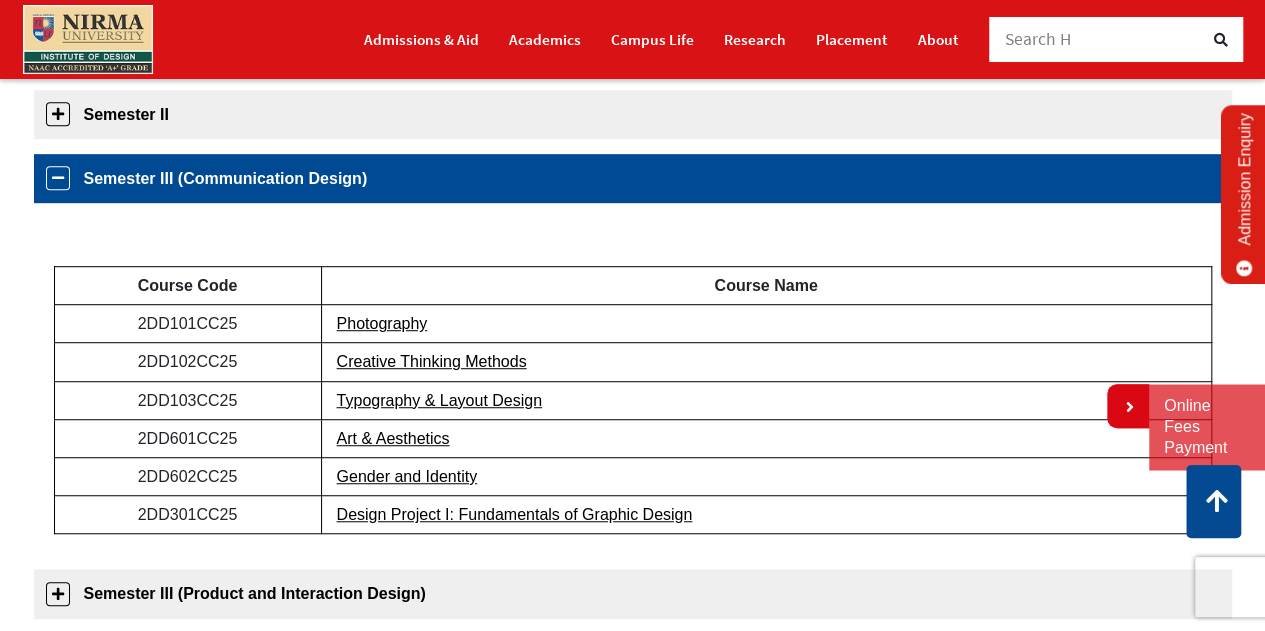 scroll, scrollTop: 458, scrollLeft: 0, axis: vertical 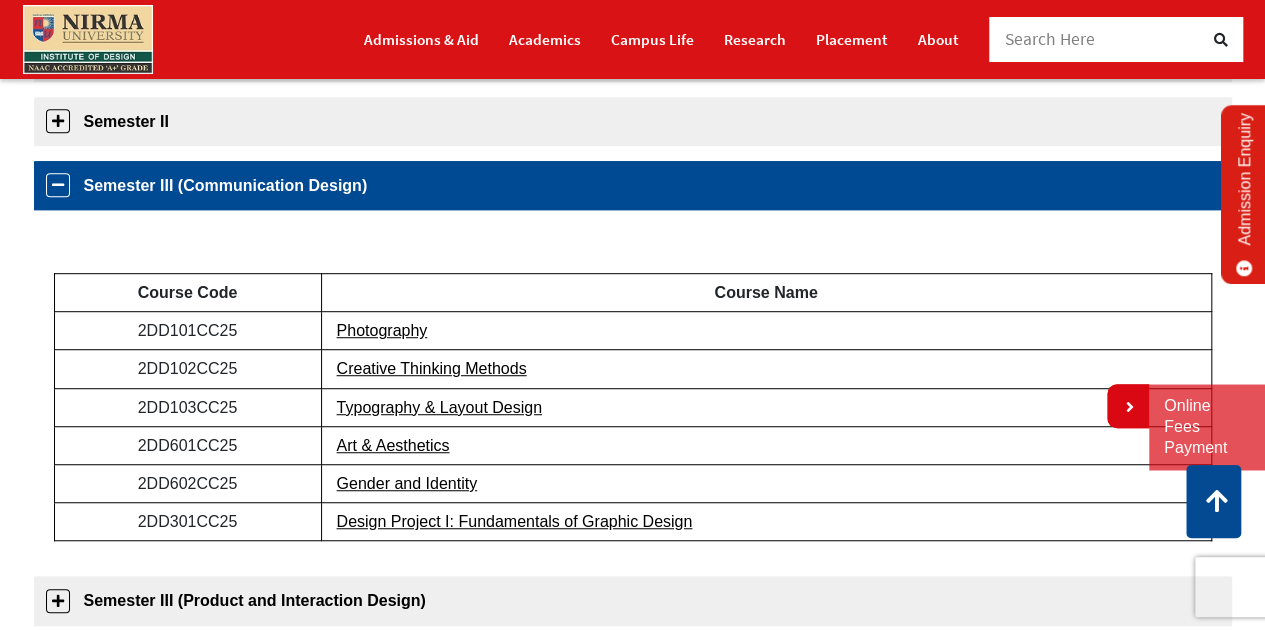 click on "Semester III (Communication Design)" at bounding box center [633, 185] 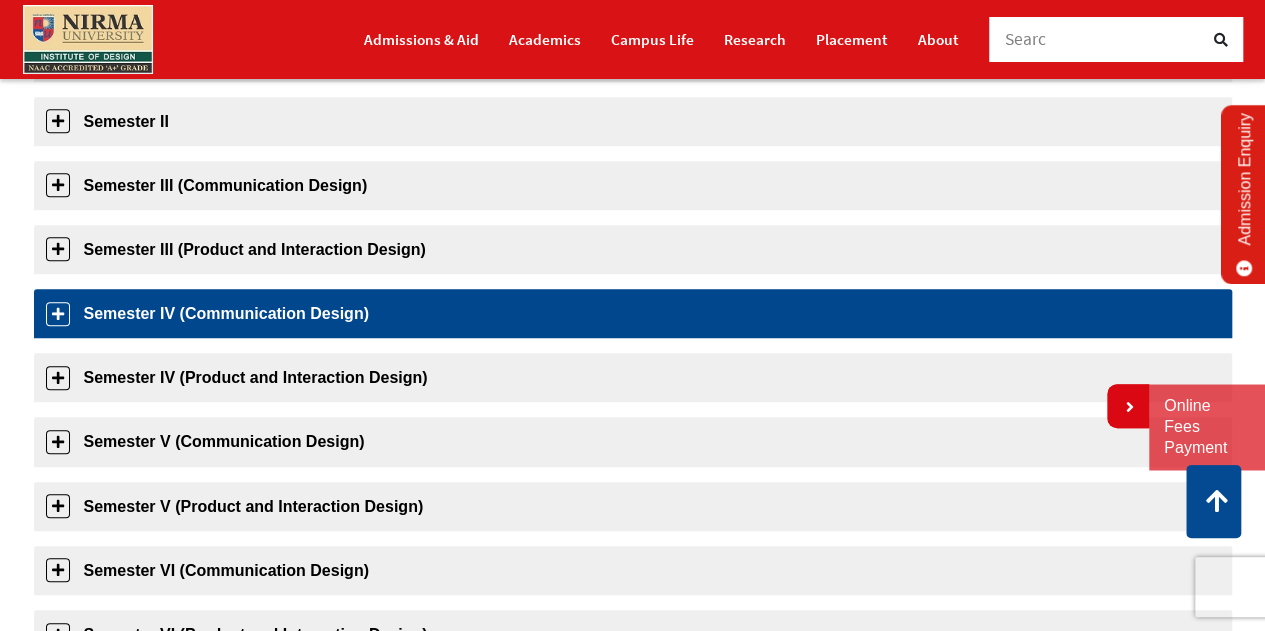 click on "Semester IV (Communication Design)" at bounding box center [633, 313] 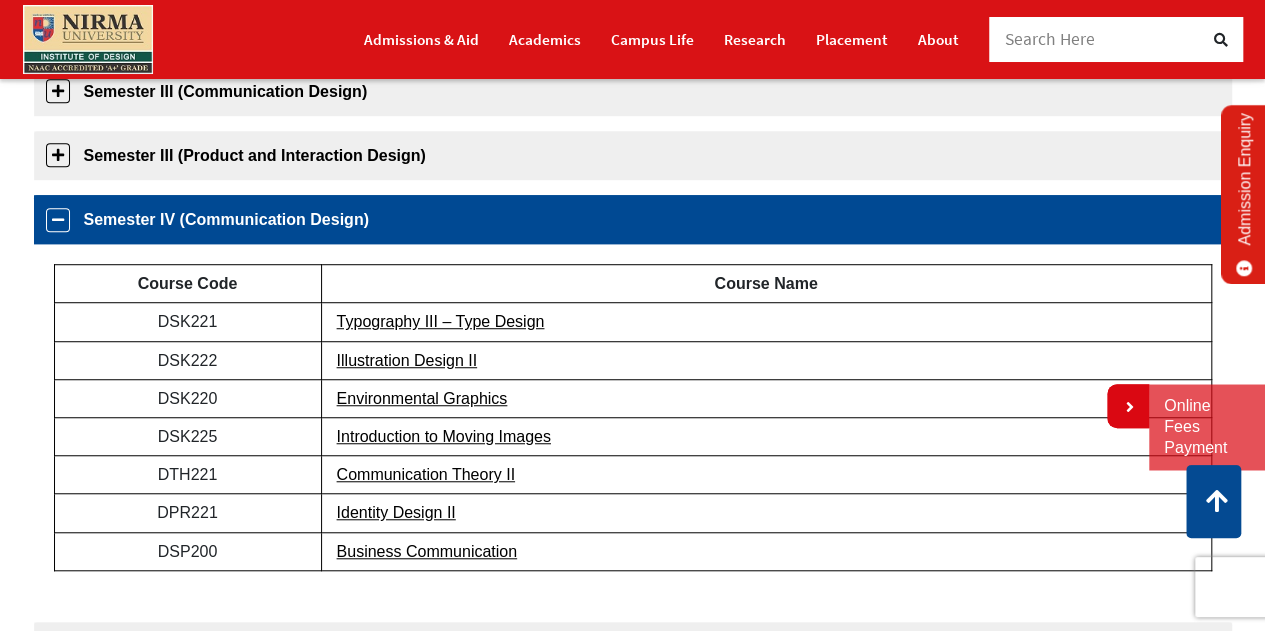 scroll, scrollTop: 551, scrollLeft: 0, axis: vertical 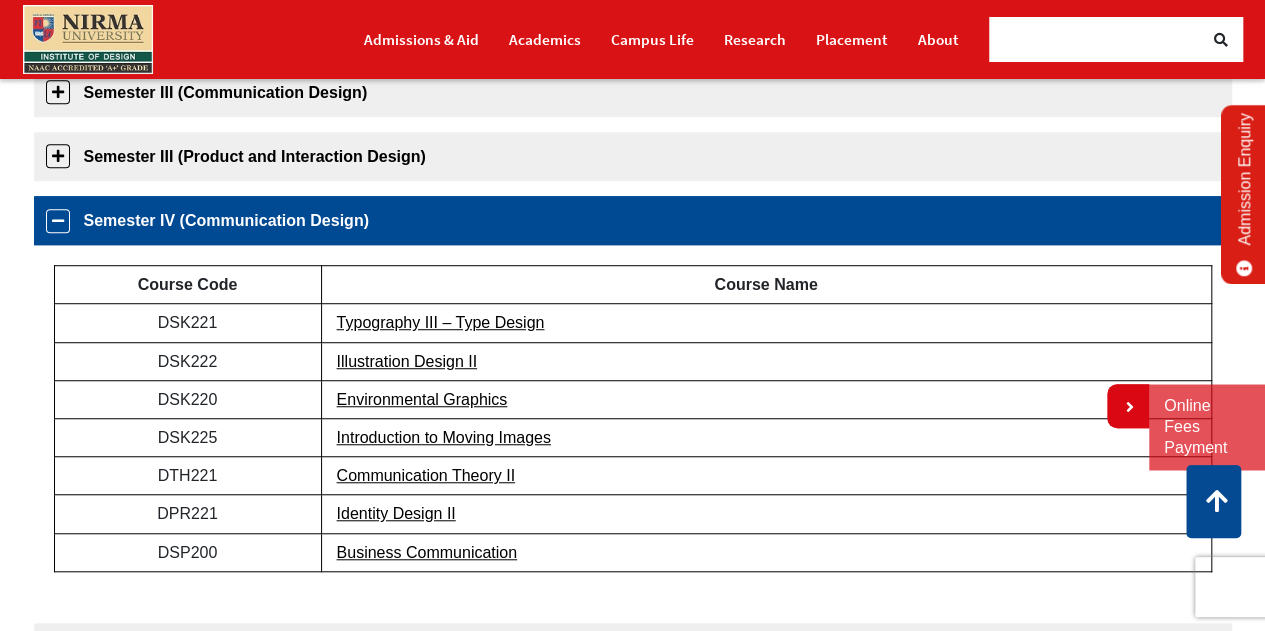 click on "Semester IV (Communication Design)" at bounding box center (633, 220) 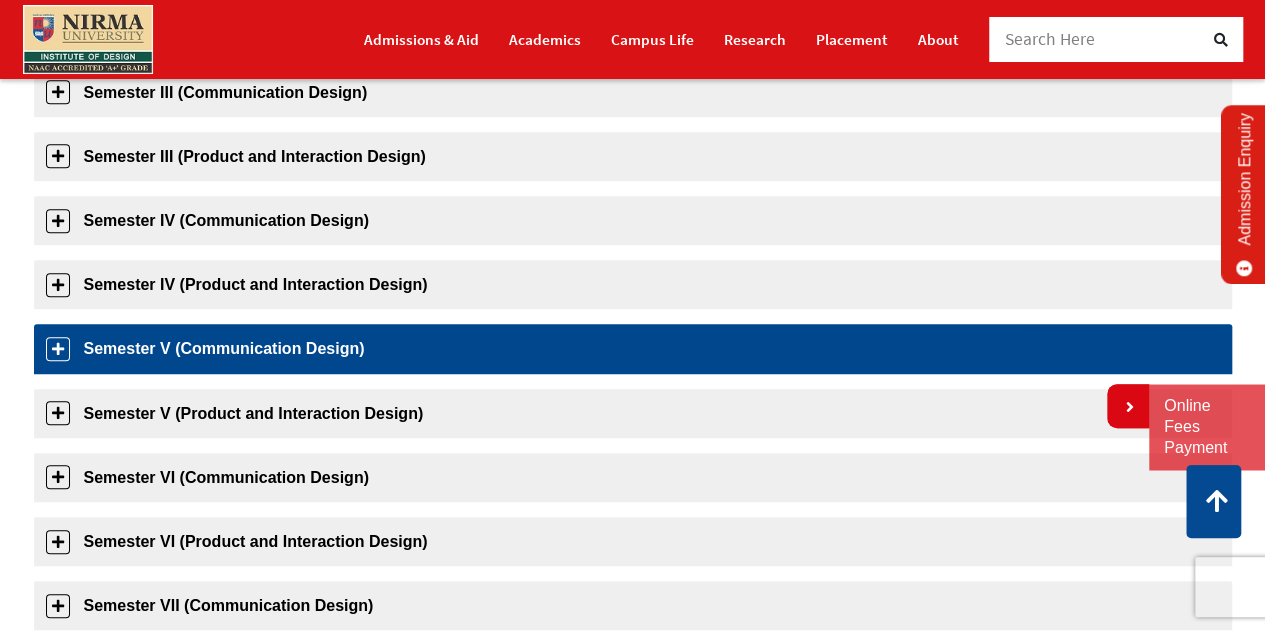 click on "Semester V (Communication Design)" at bounding box center [633, 348] 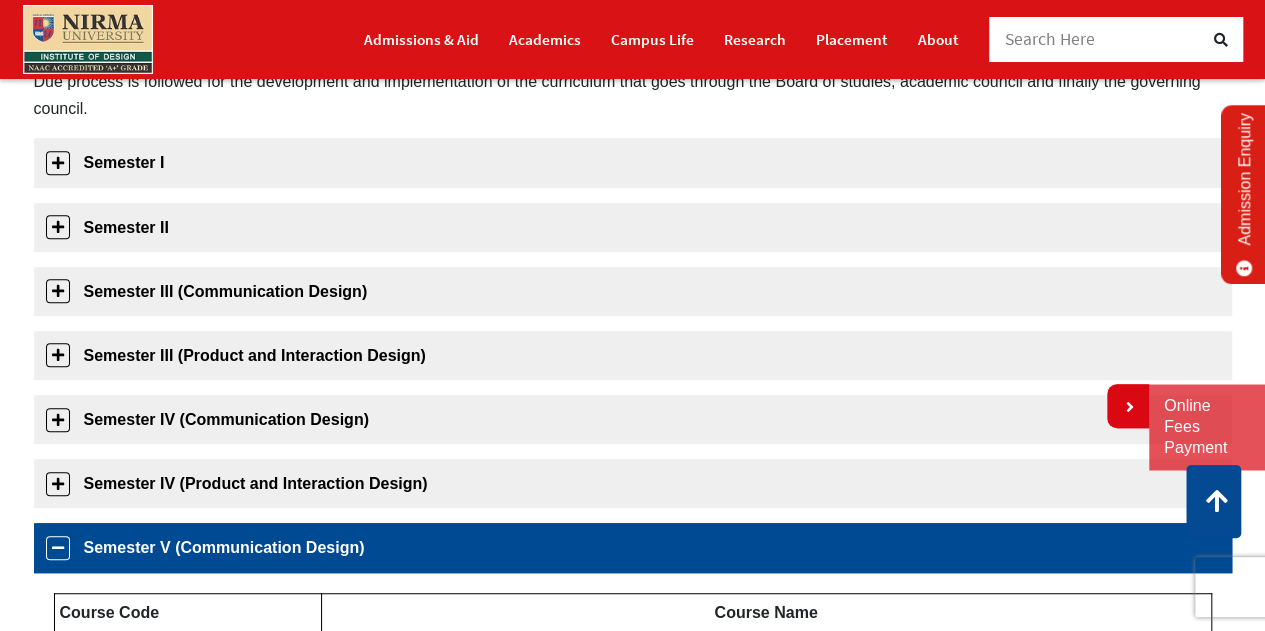 scroll, scrollTop: 318, scrollLeft: 0, axis: vertical 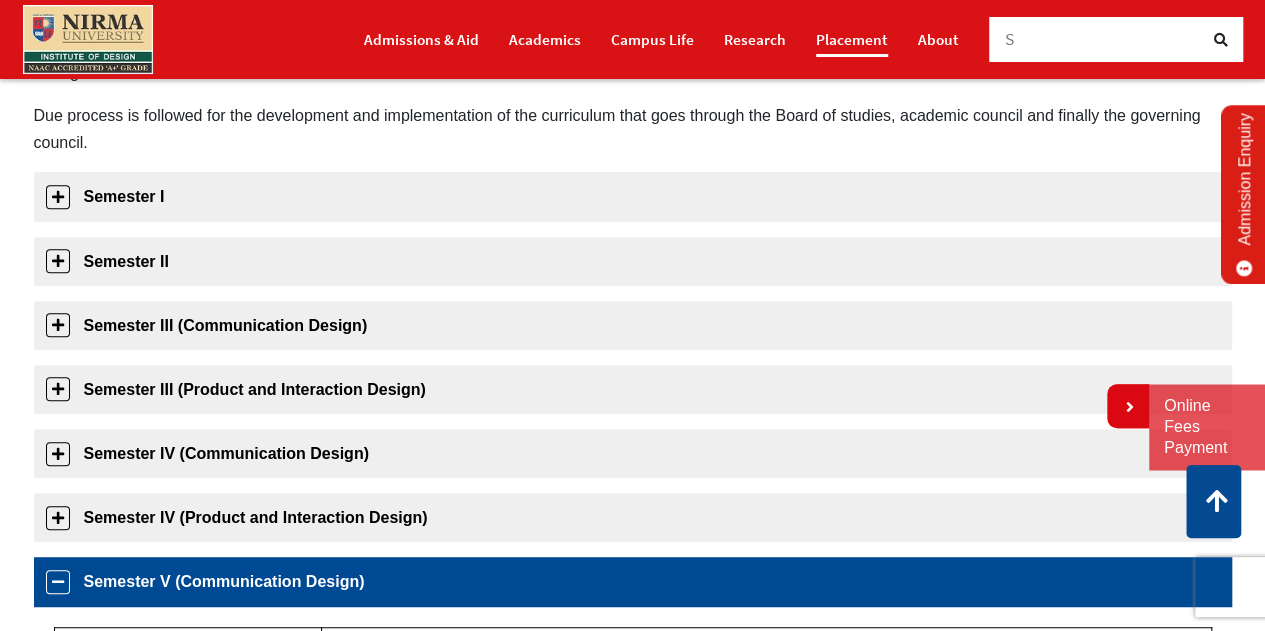 click on "Placement" at bounding box center (852, 39) 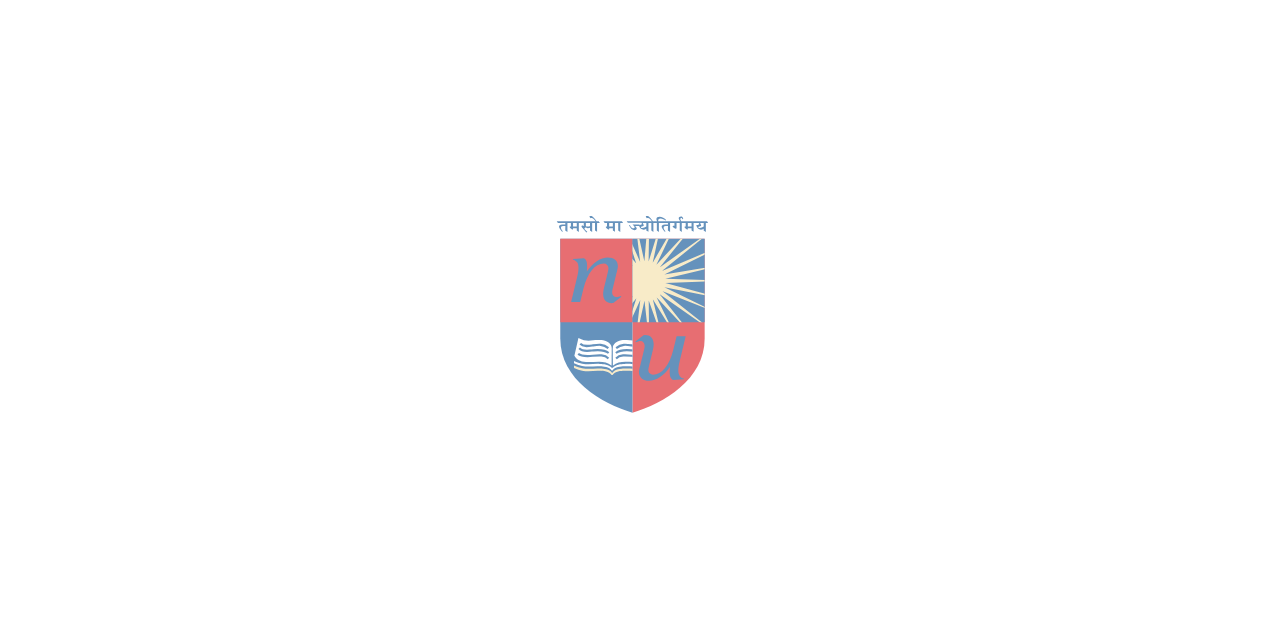 scroll, scrollTop: 0, scrollLeft: 0, axis: both 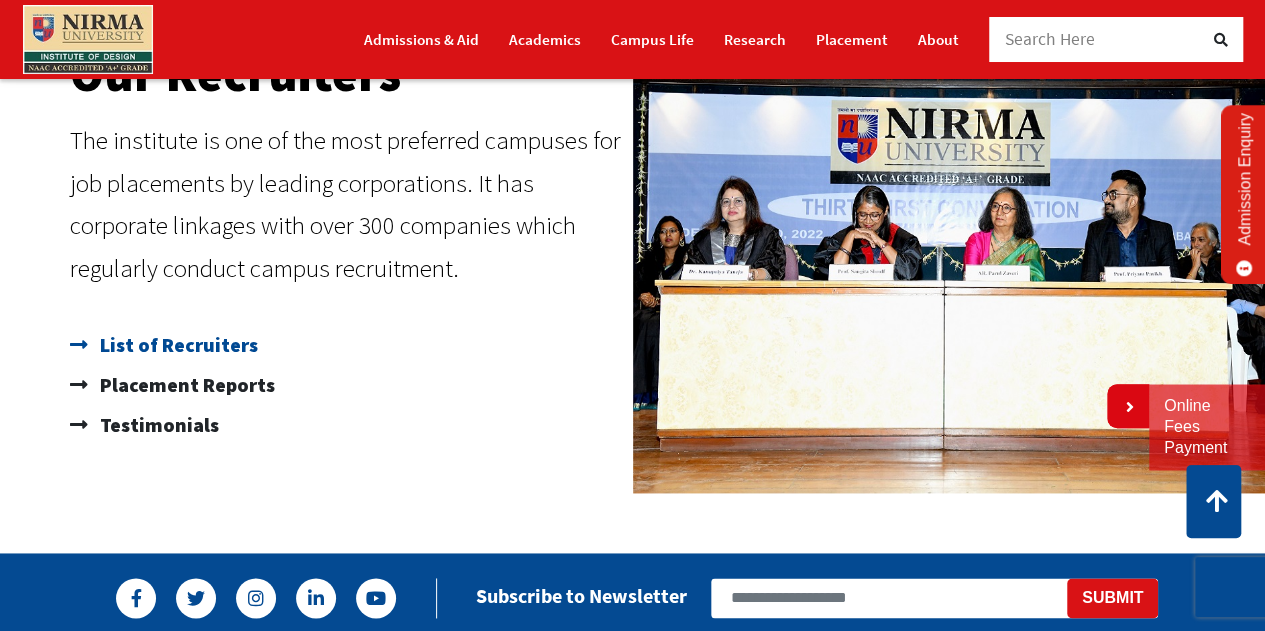 click on "List of Recruiters" at bounding box center [176, 345] 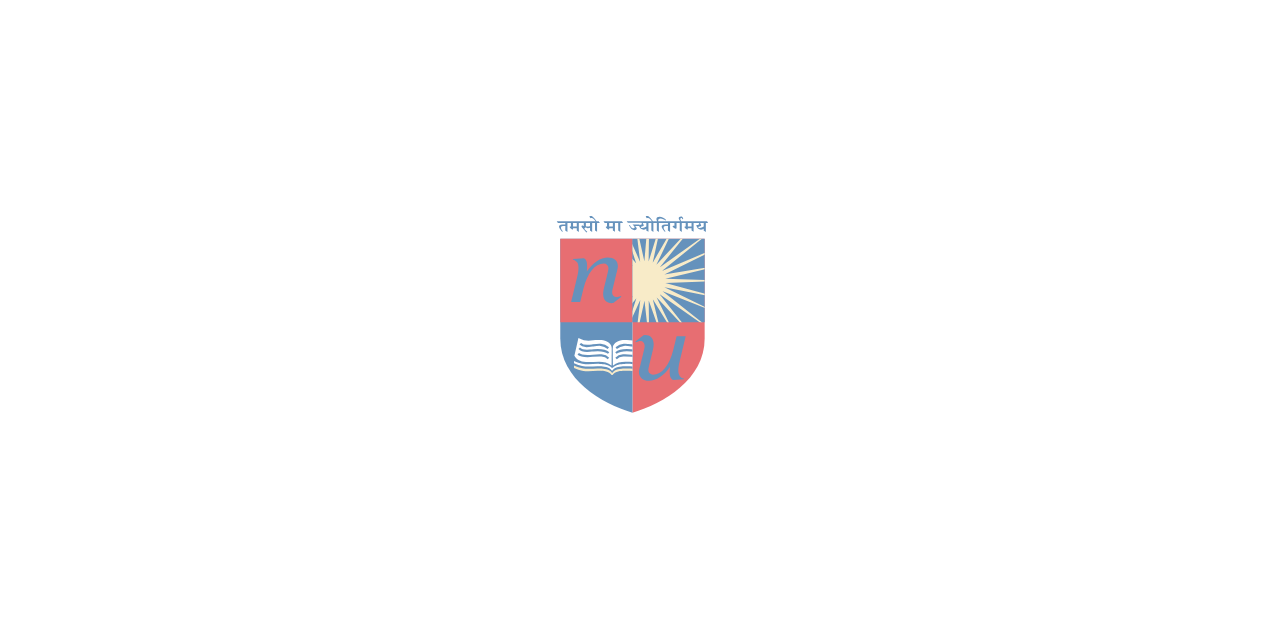 scroll, scrollTop: 0, scrollLeft: 0, axis: both 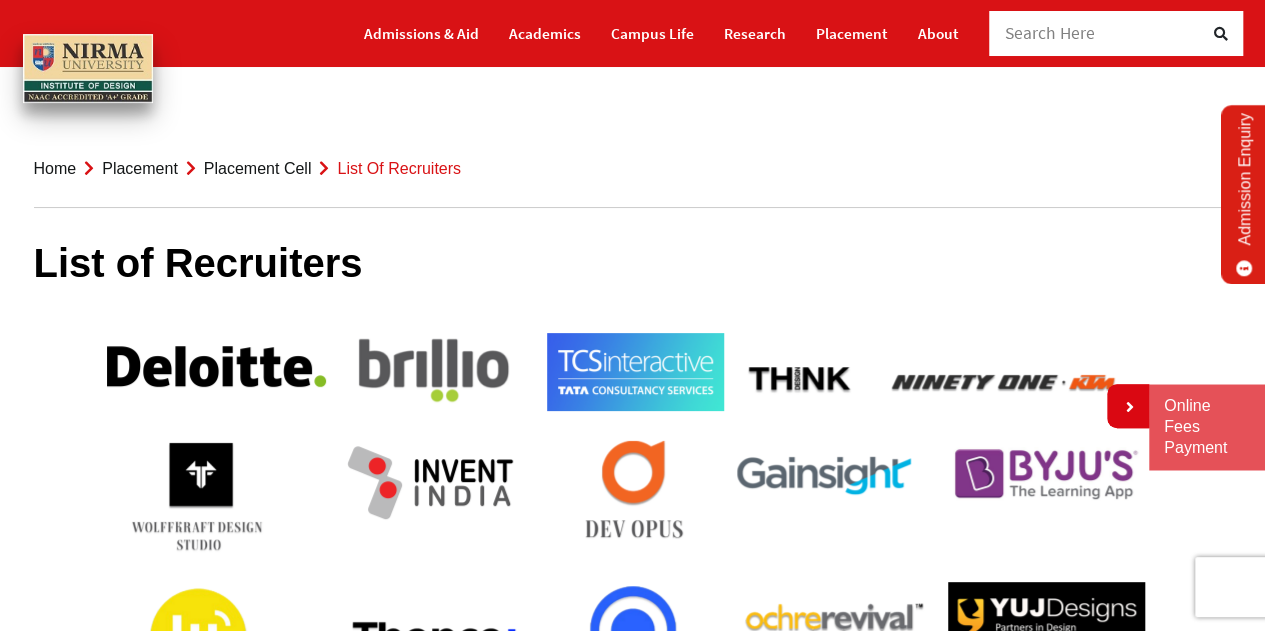 click on "Placement Cell" at bounding box center (258, 168) 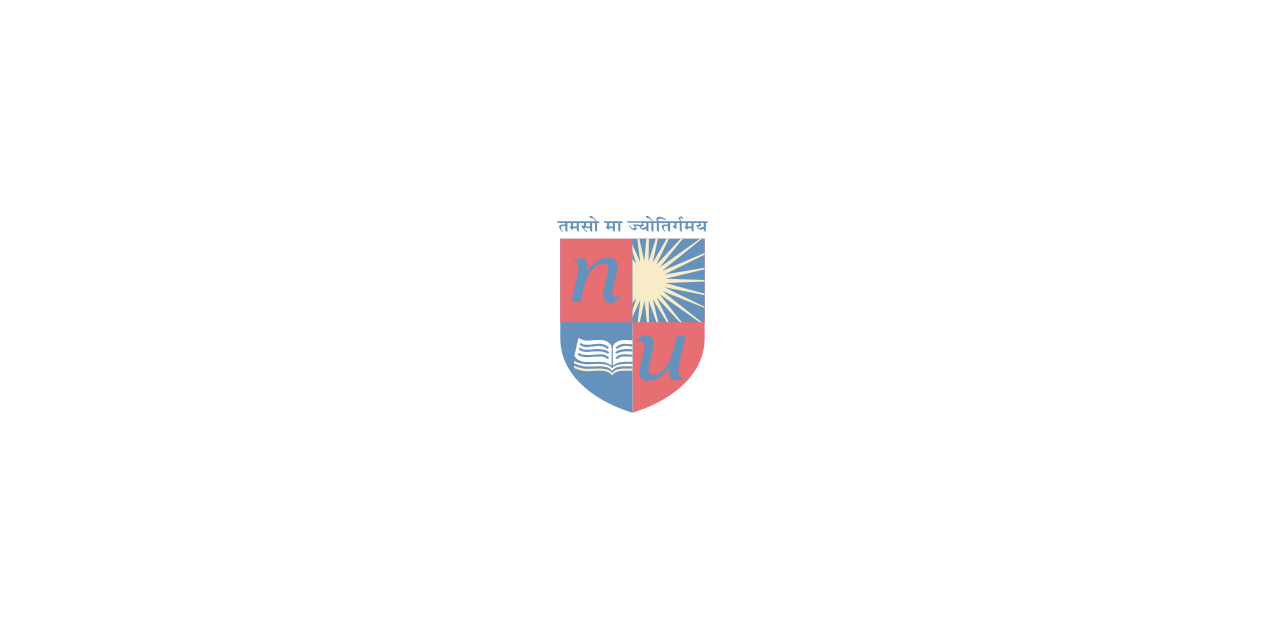 scroll, scrollTop: 0, scrollLeft: 0, axis: both 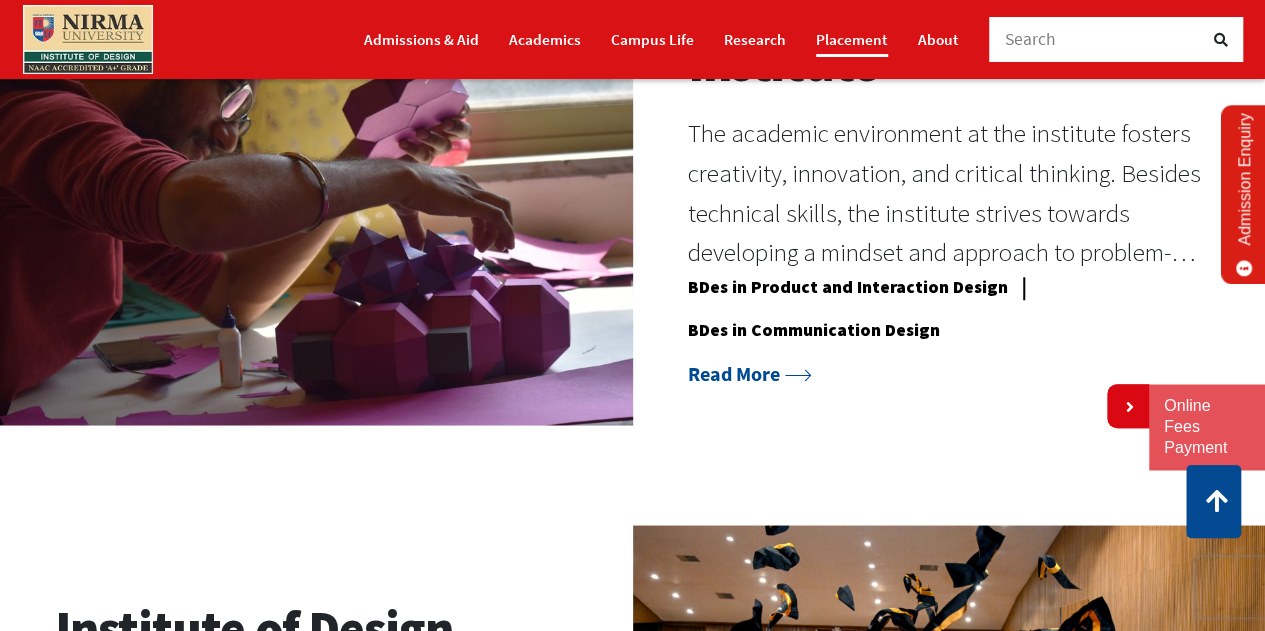 click on "Placement" at bounding box center [852, 39] 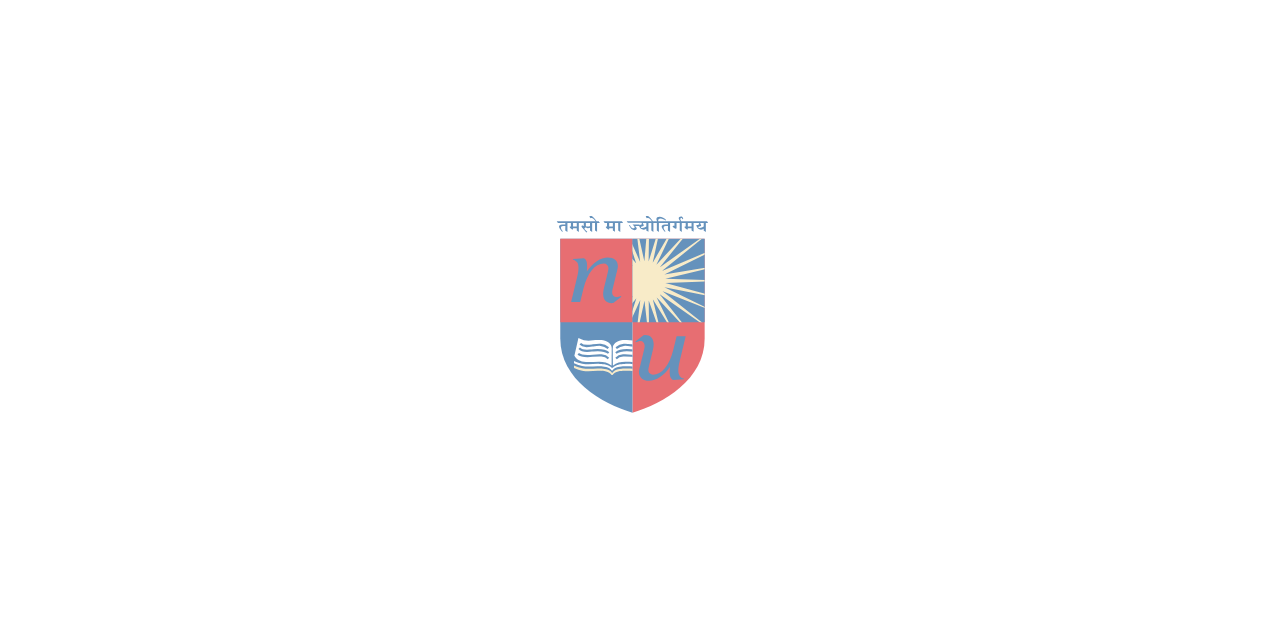 scroll, scrollTop: 0, scrollLeft: 0, axis: both 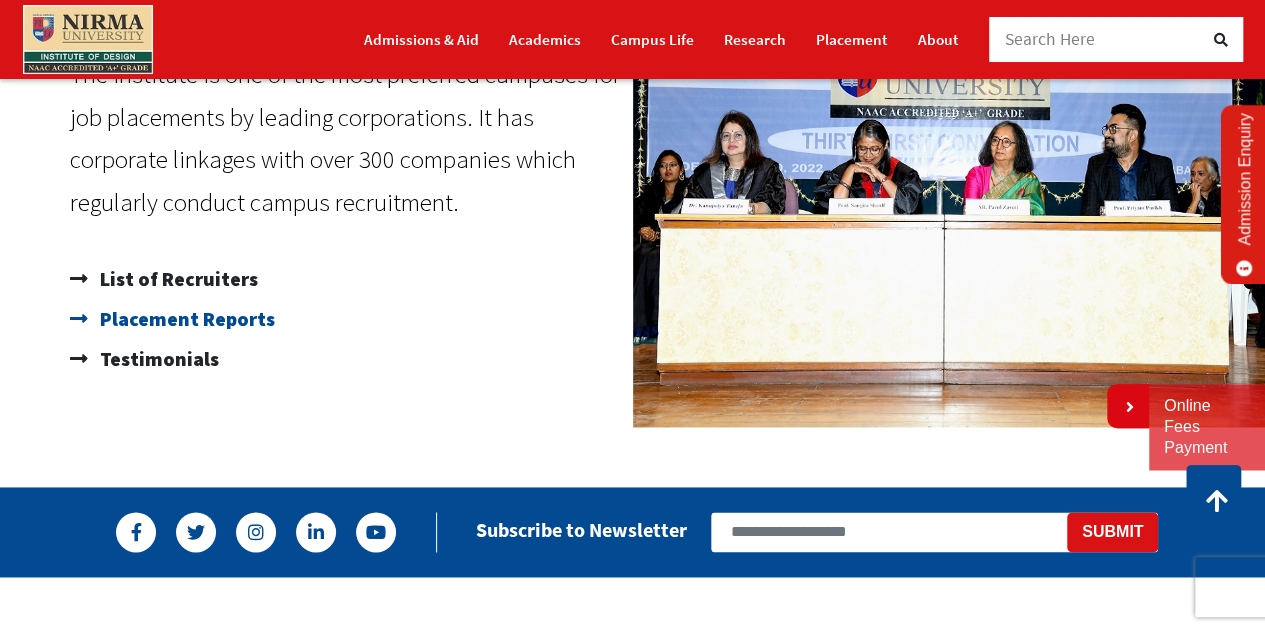 click on "Placement Reports" at bounding box center [185, 319] 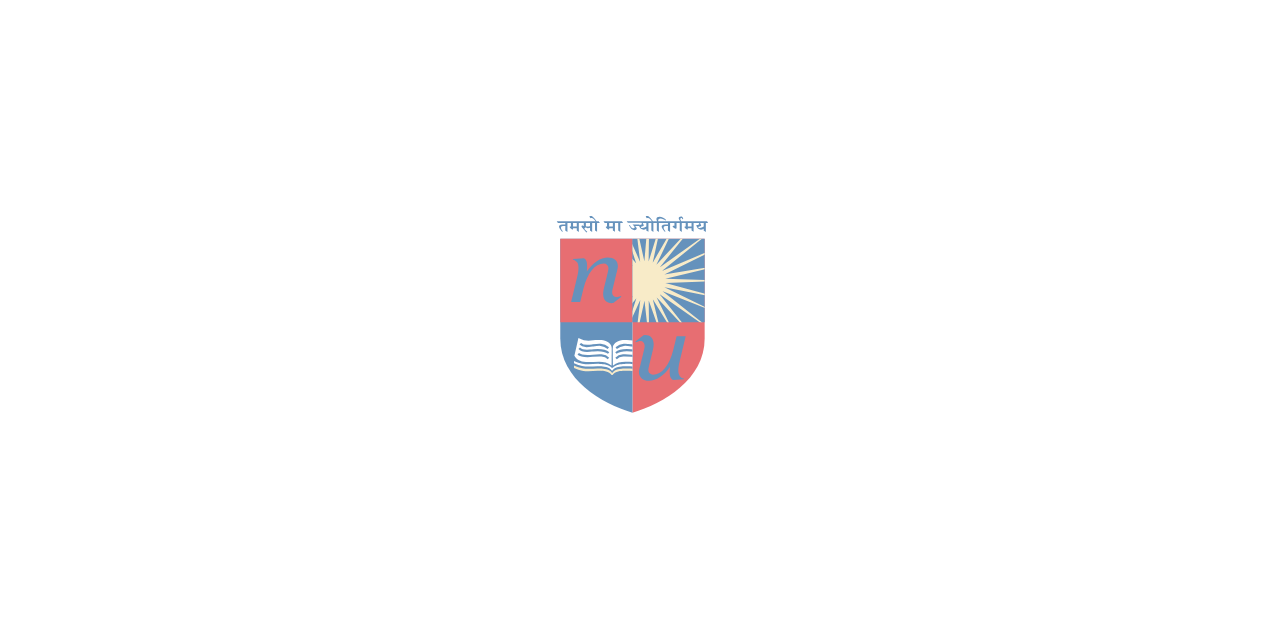 scroll, scrollTop: 0, scrollLeft: 0, axis: both 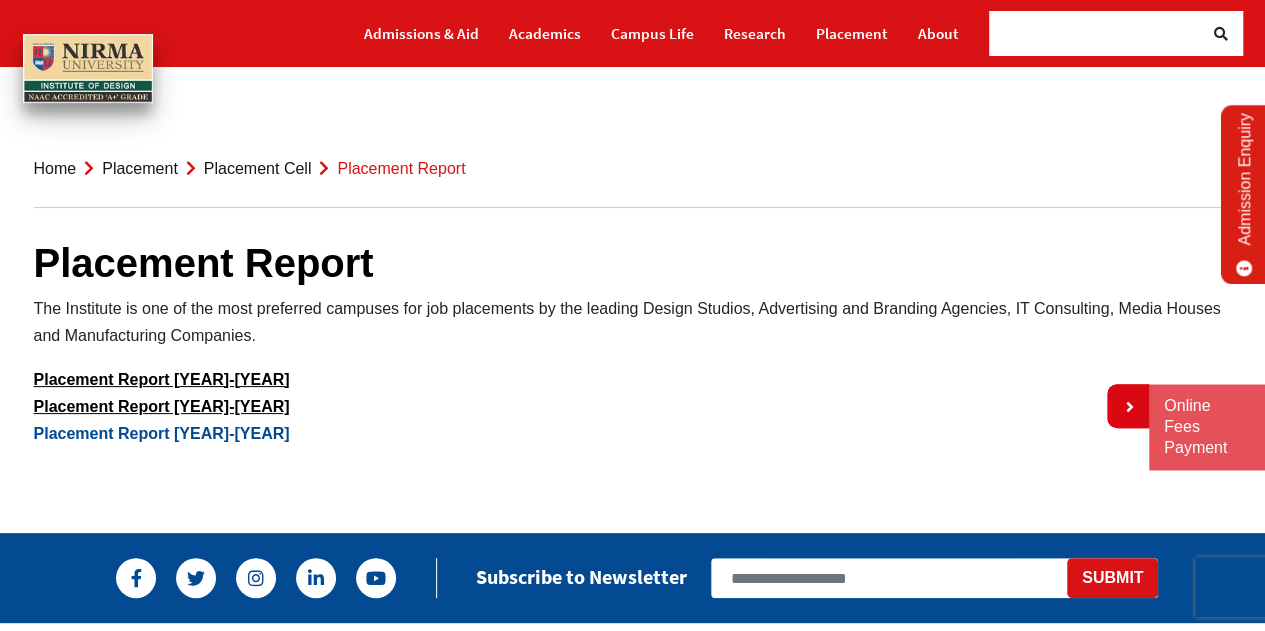 click on "Placement Report [YEAR]-[YEAR]" at bounding box center [162, 433] 